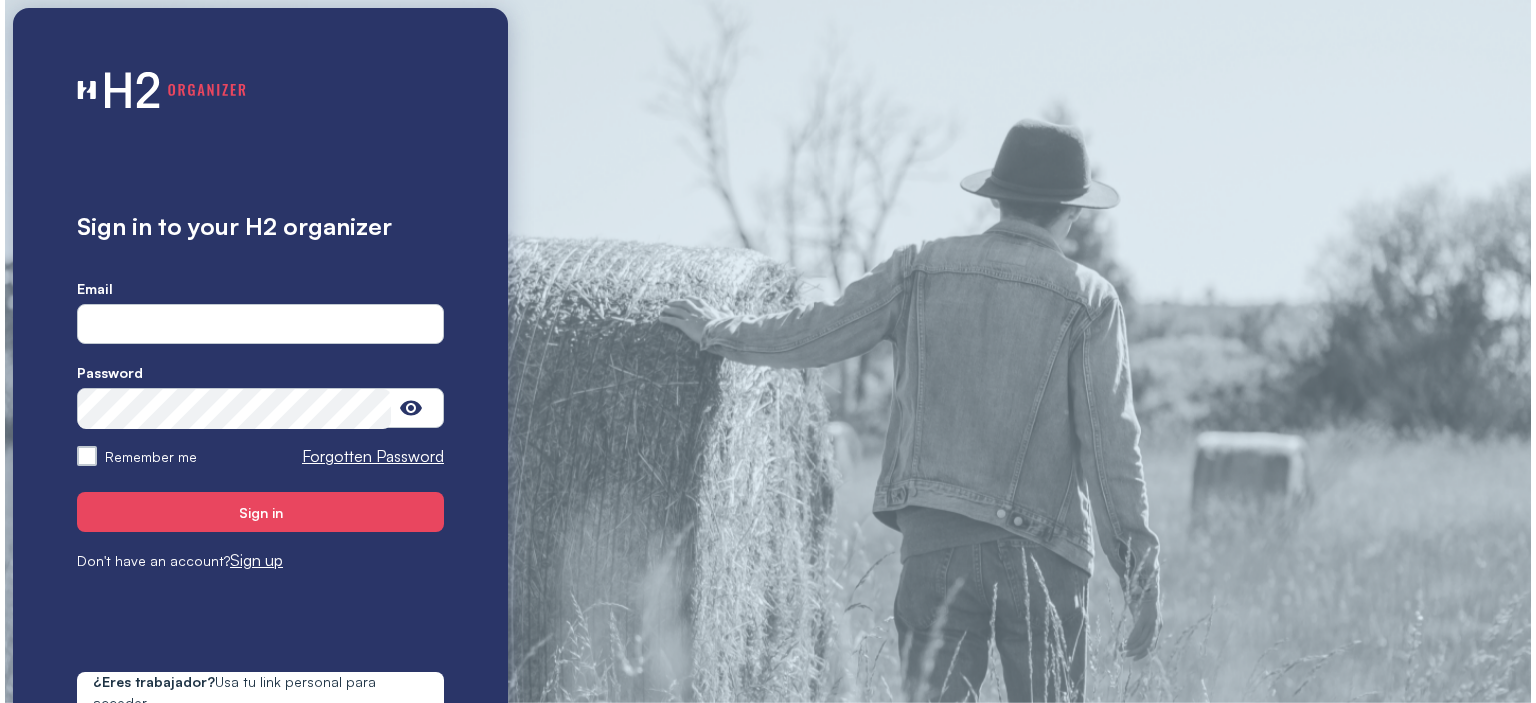 scroll, scrollTop: 0, scrollLeft: 0, axis: both 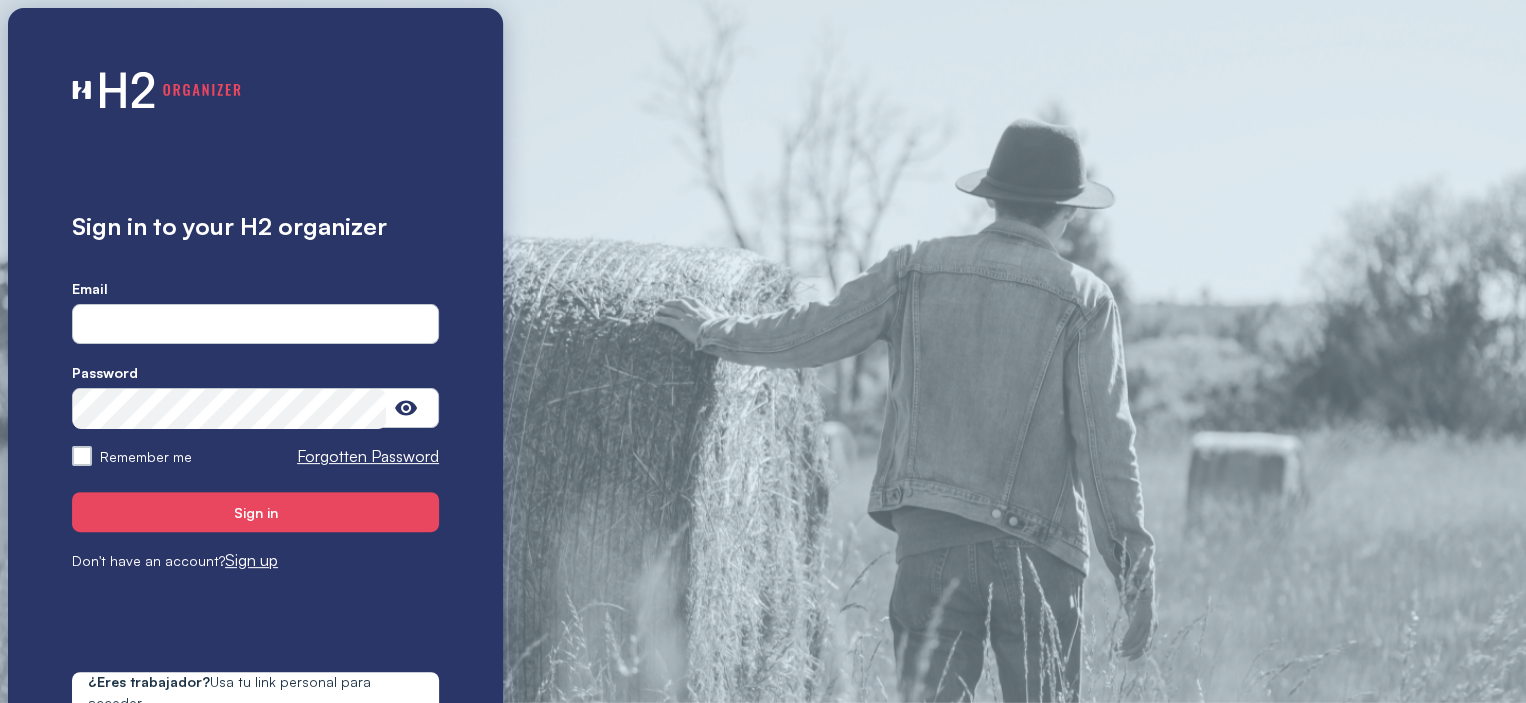 type on "**********" 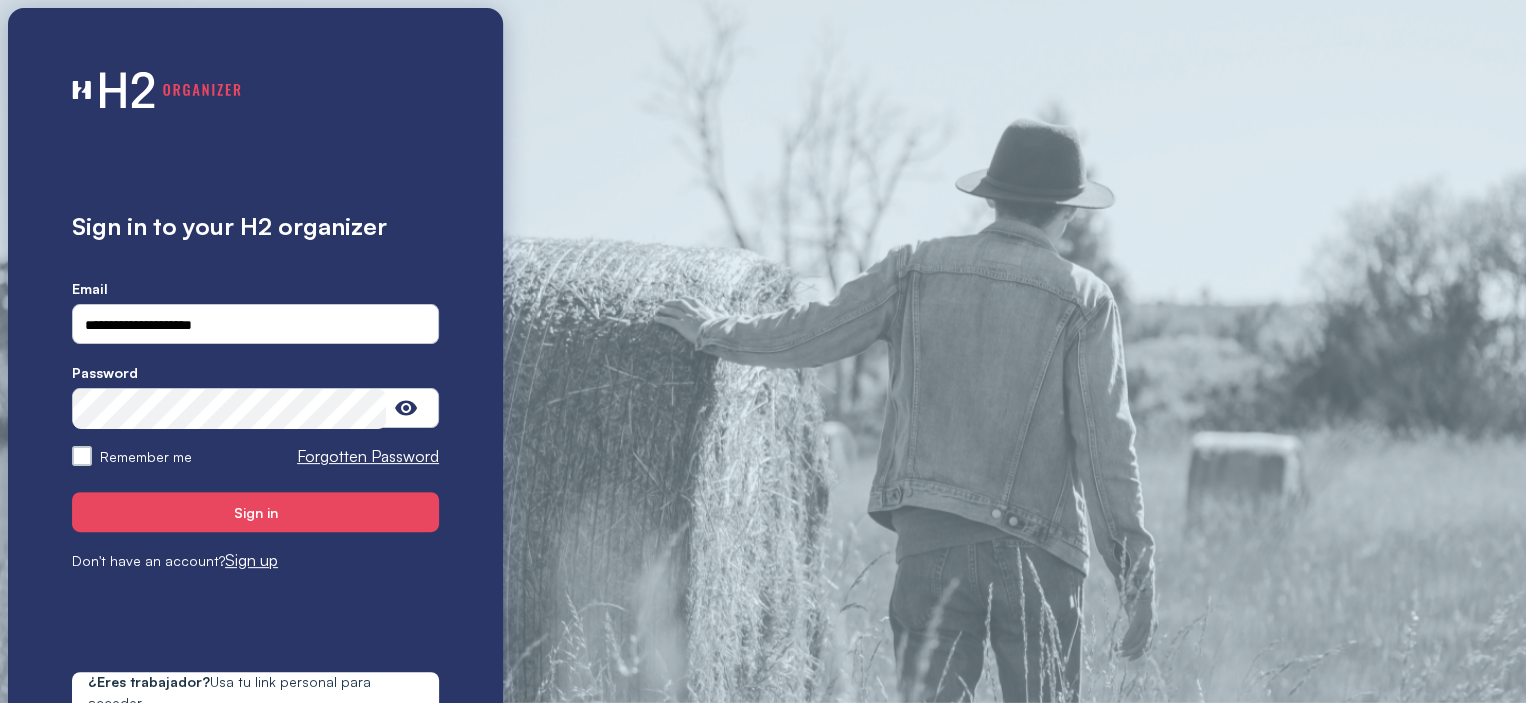 click on "Remember me" at bounding box center [82, 456] 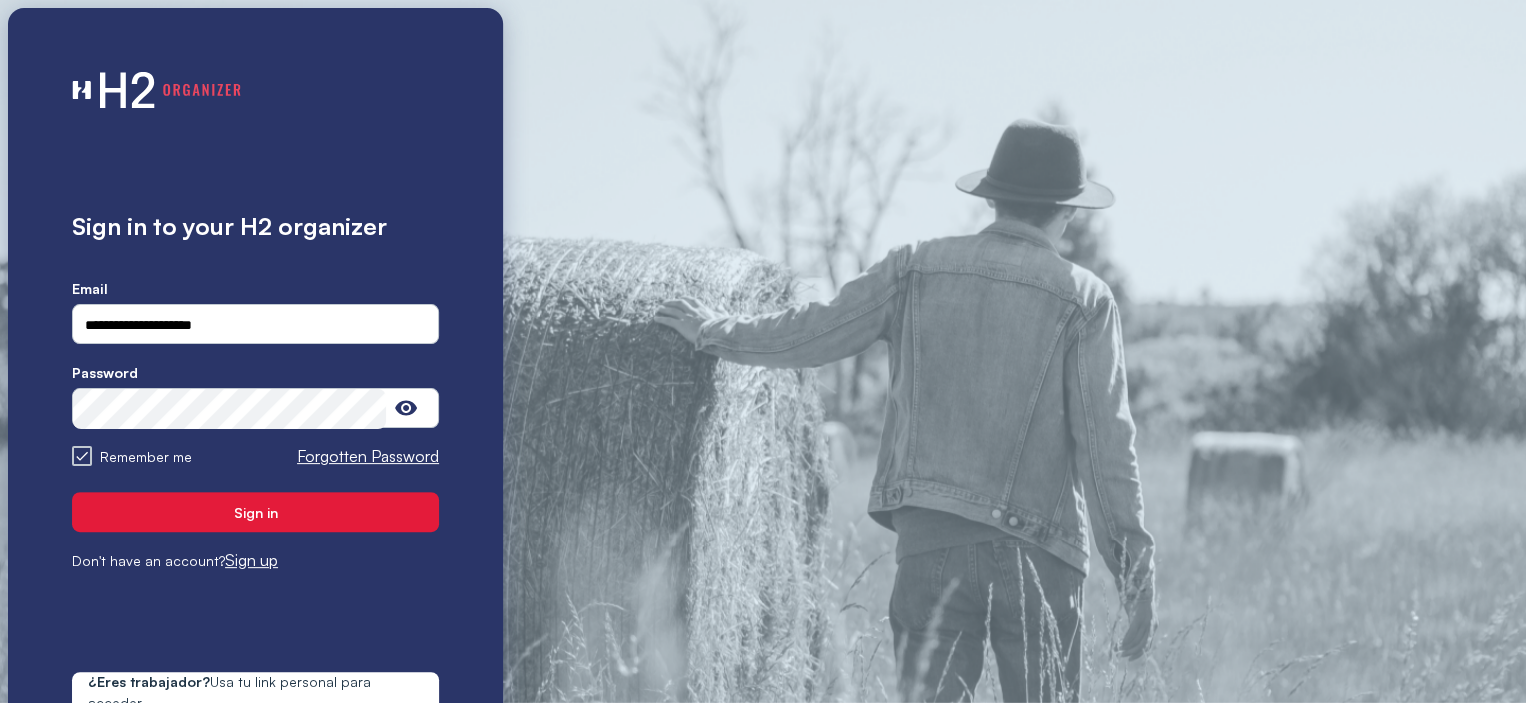 click on "Sign in" at bounding box center [255, 512] 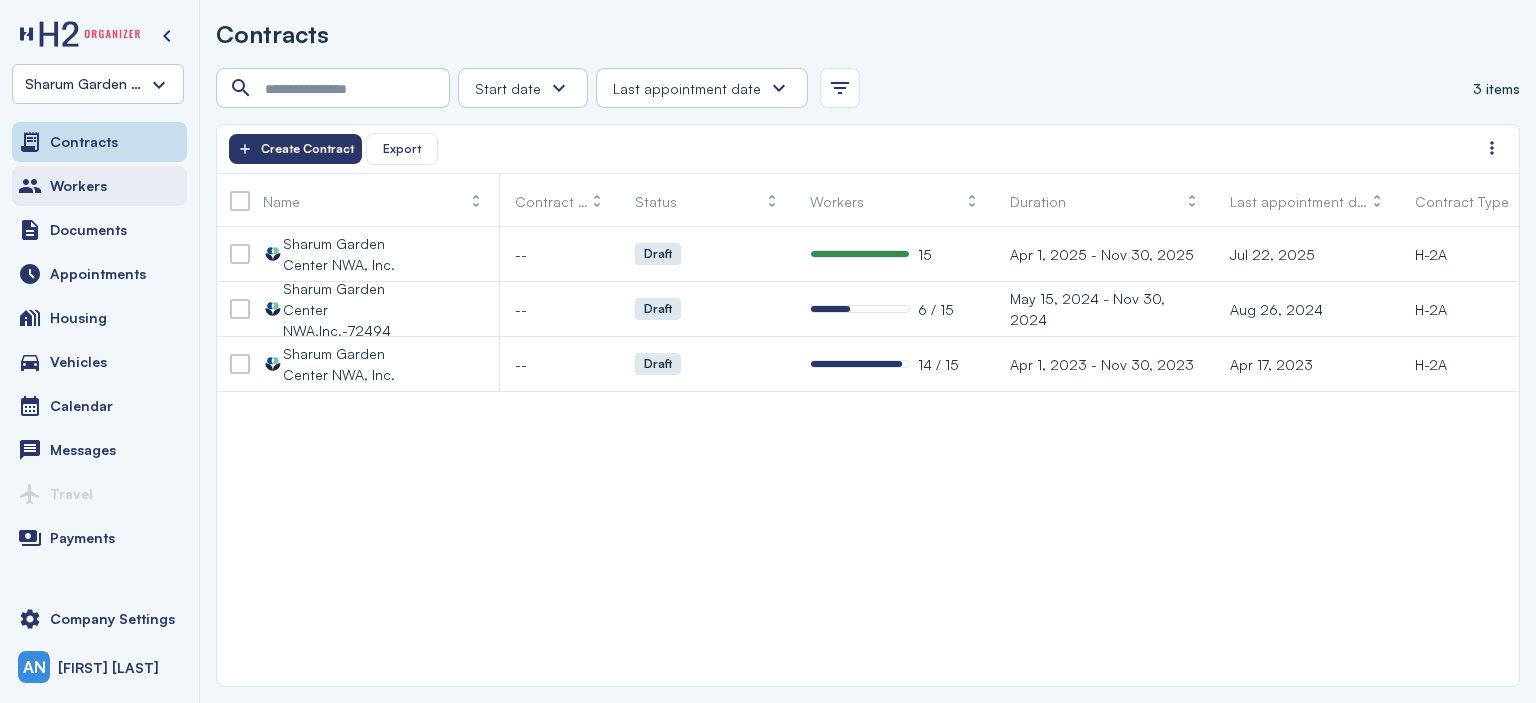 click on "Workers" at bounding box center (99, 186) 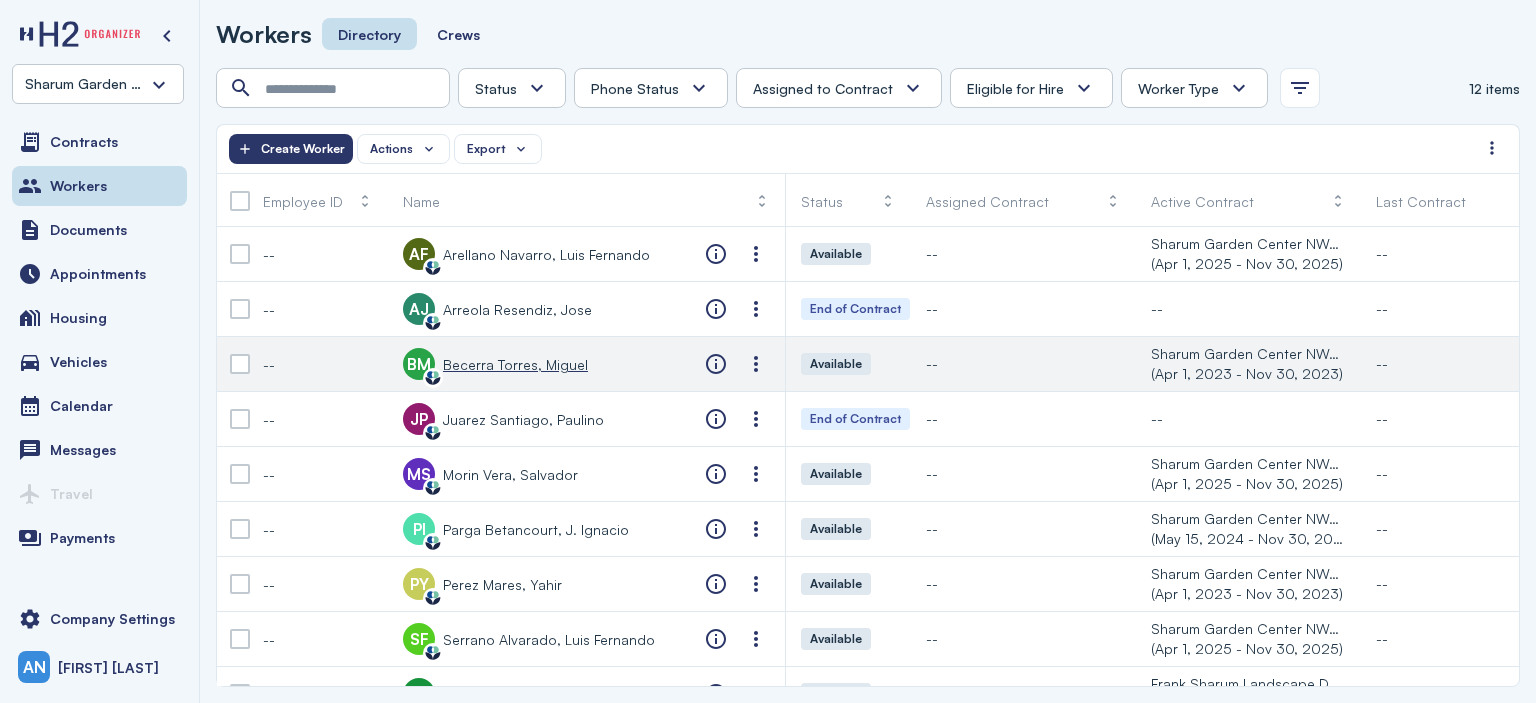 click on "Becerra Torres, Miguel" at bounding box center [515, 364] 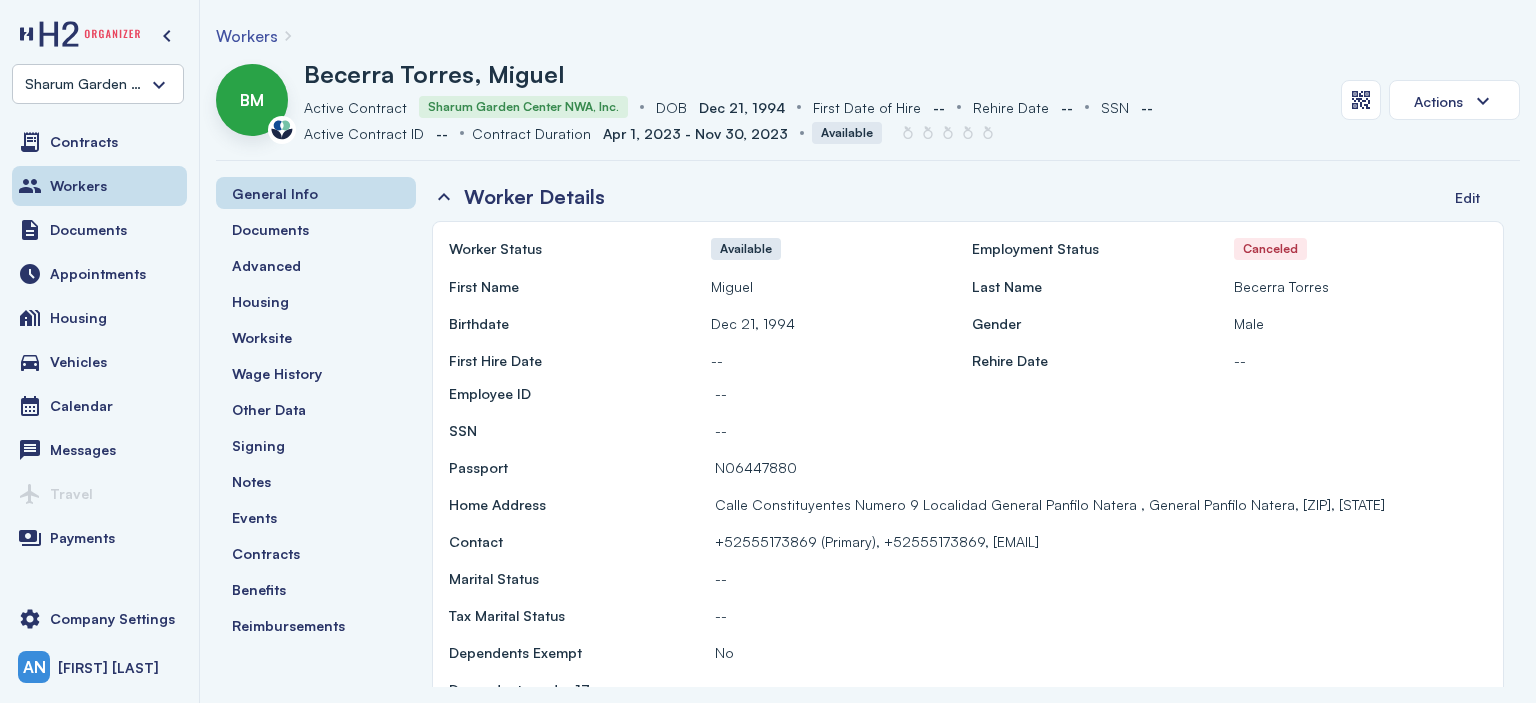 click on "Workers" at bounding box center [247, 36] 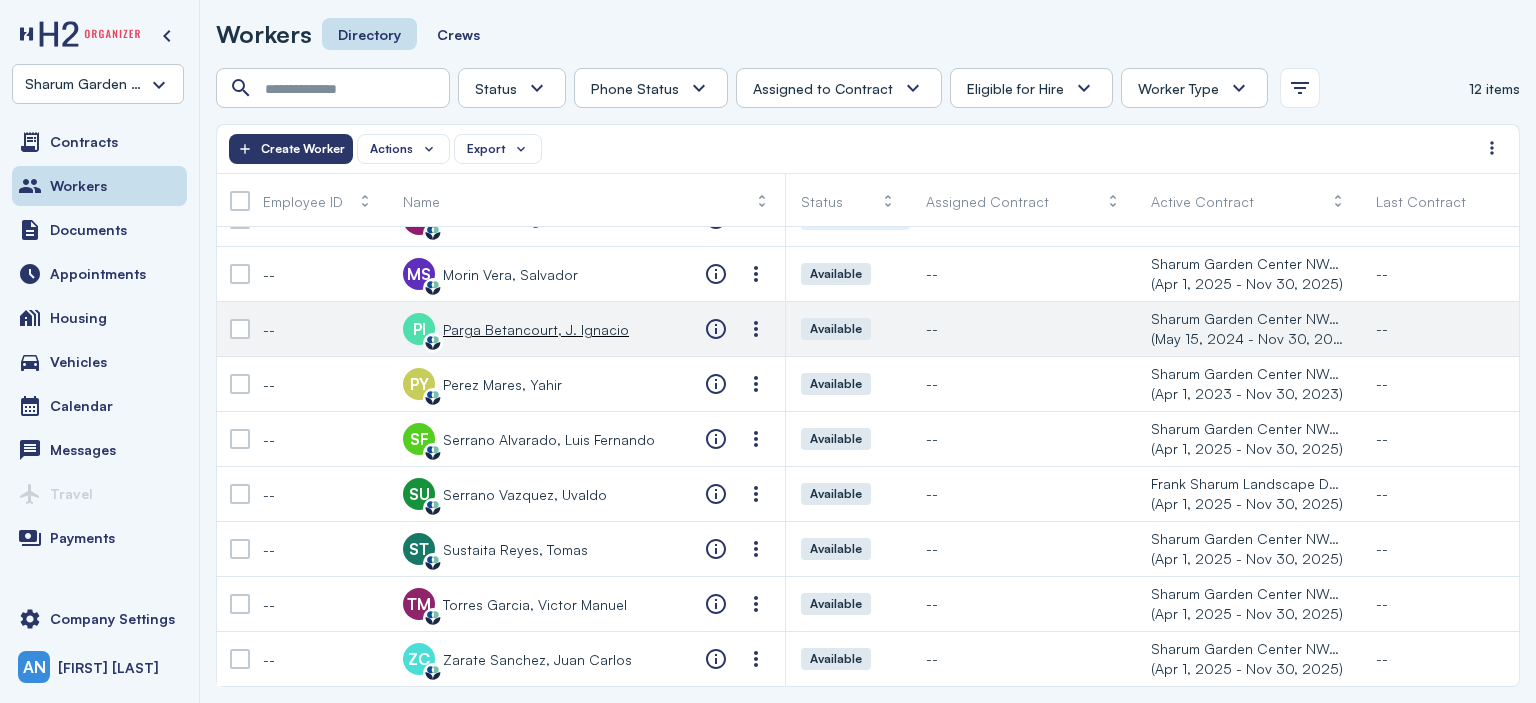 scroll, scrollTop: 0, scrollLeft: 0, axis: both 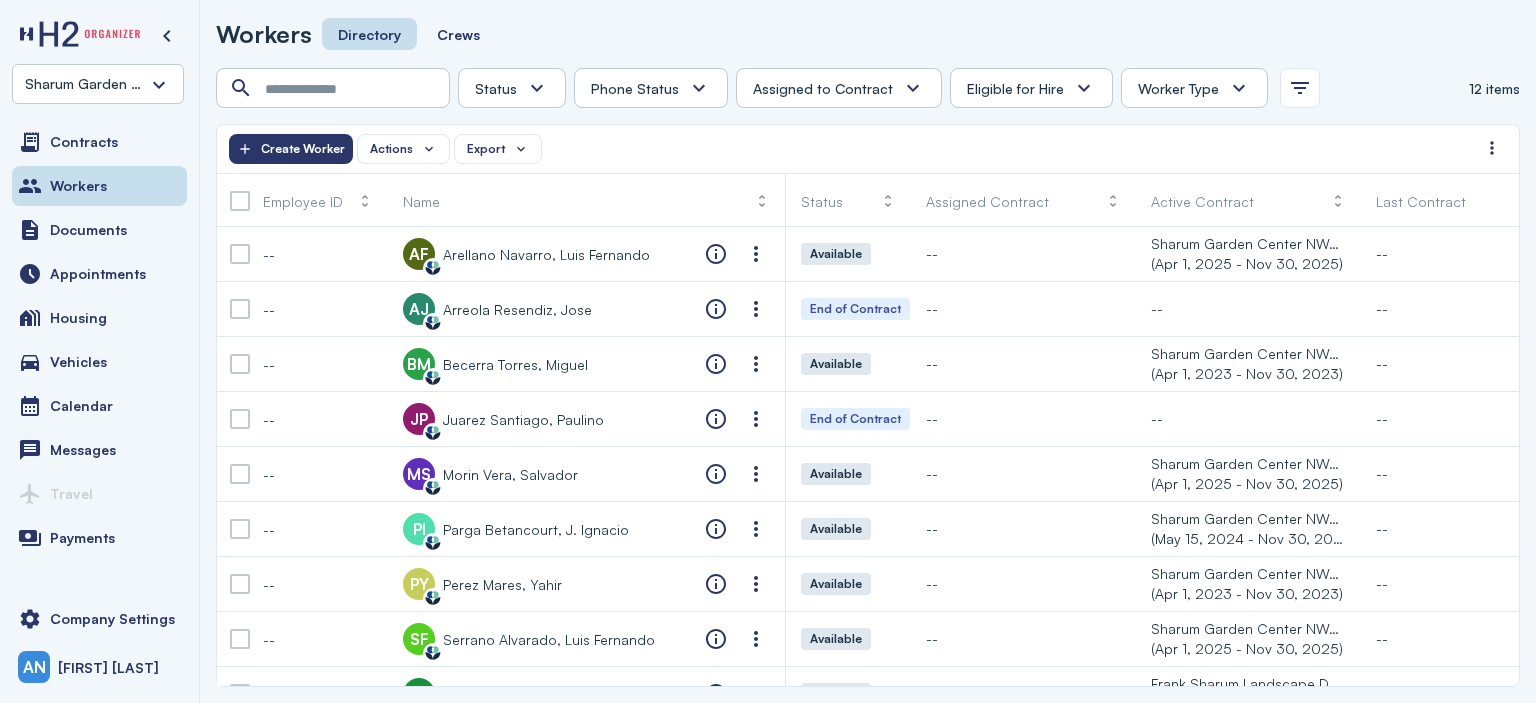 click at bounding box center (537, 88) 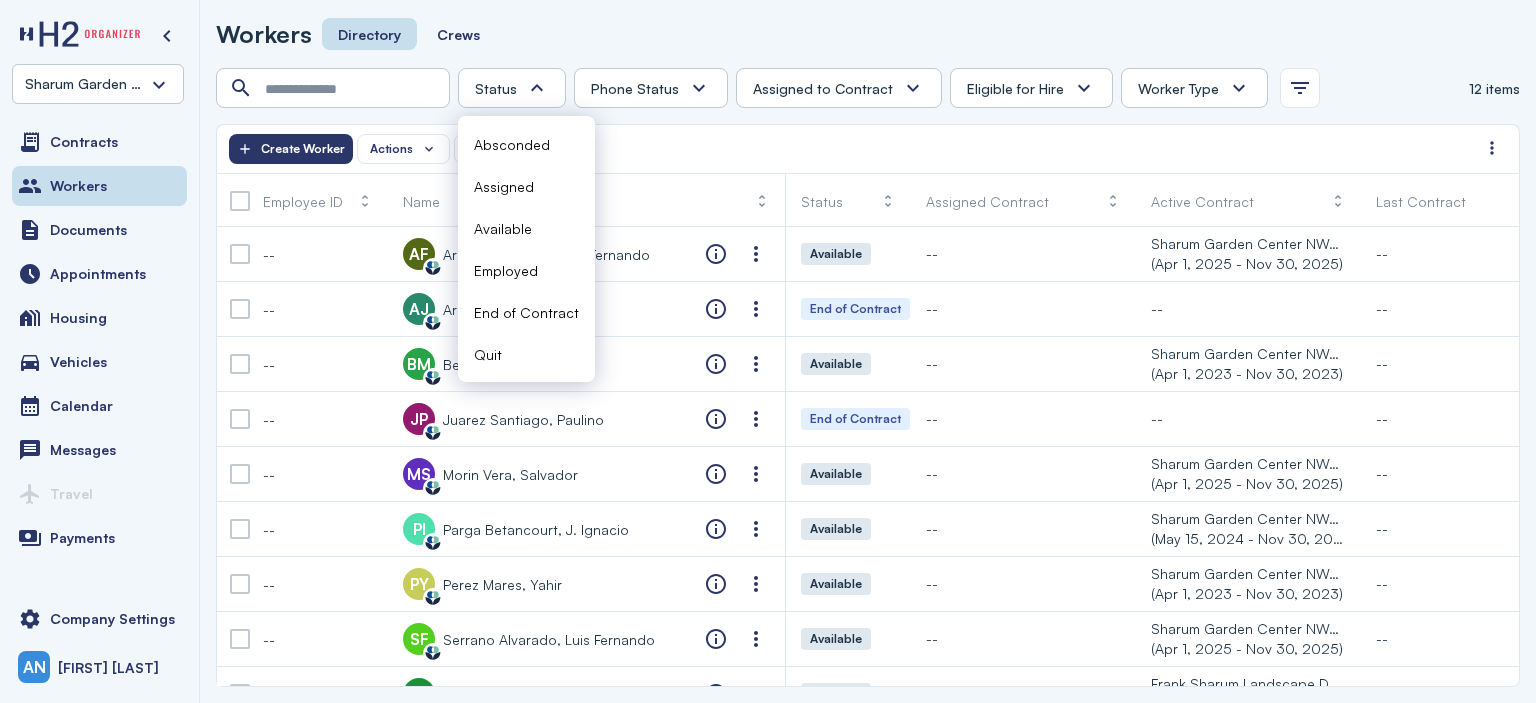 click at bounding box center [537, 88] 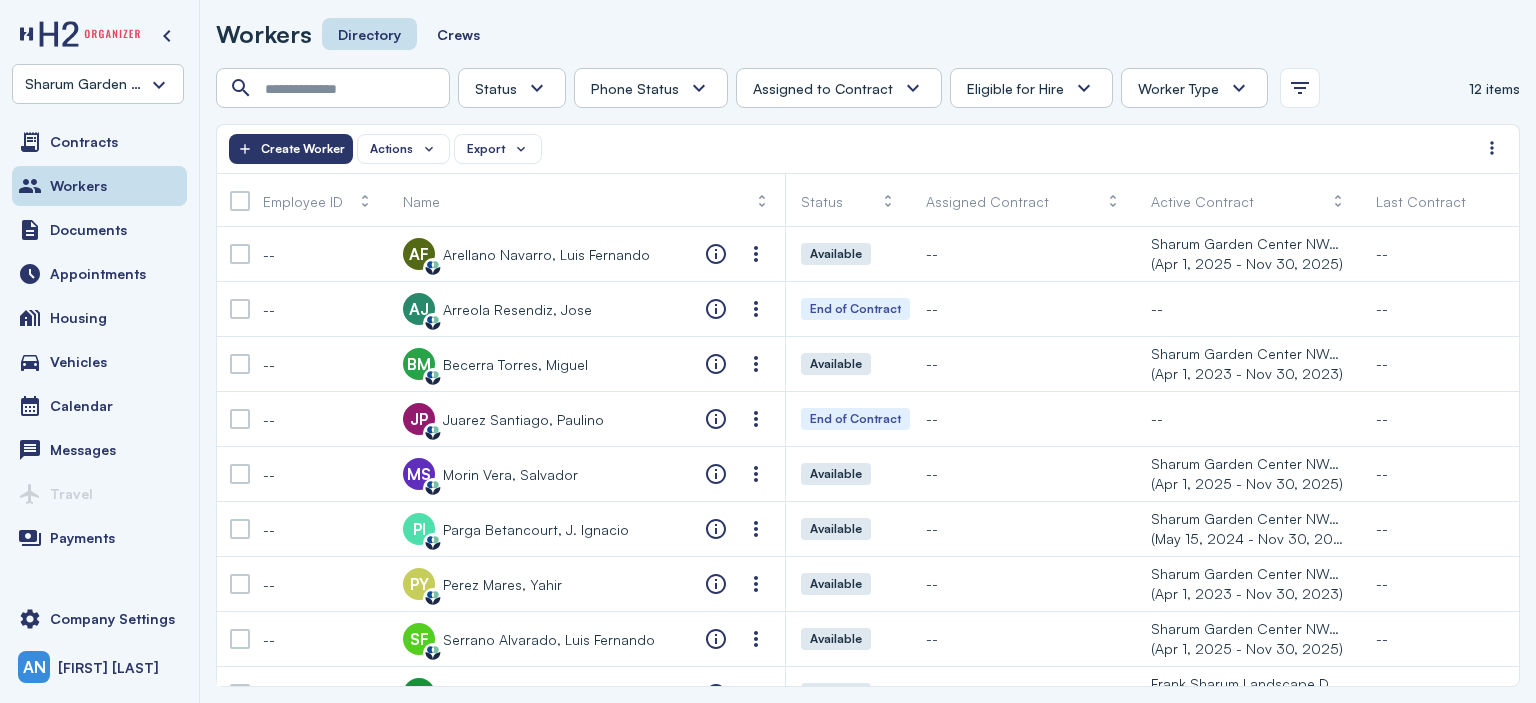 click at bounding box center [1239, 88] 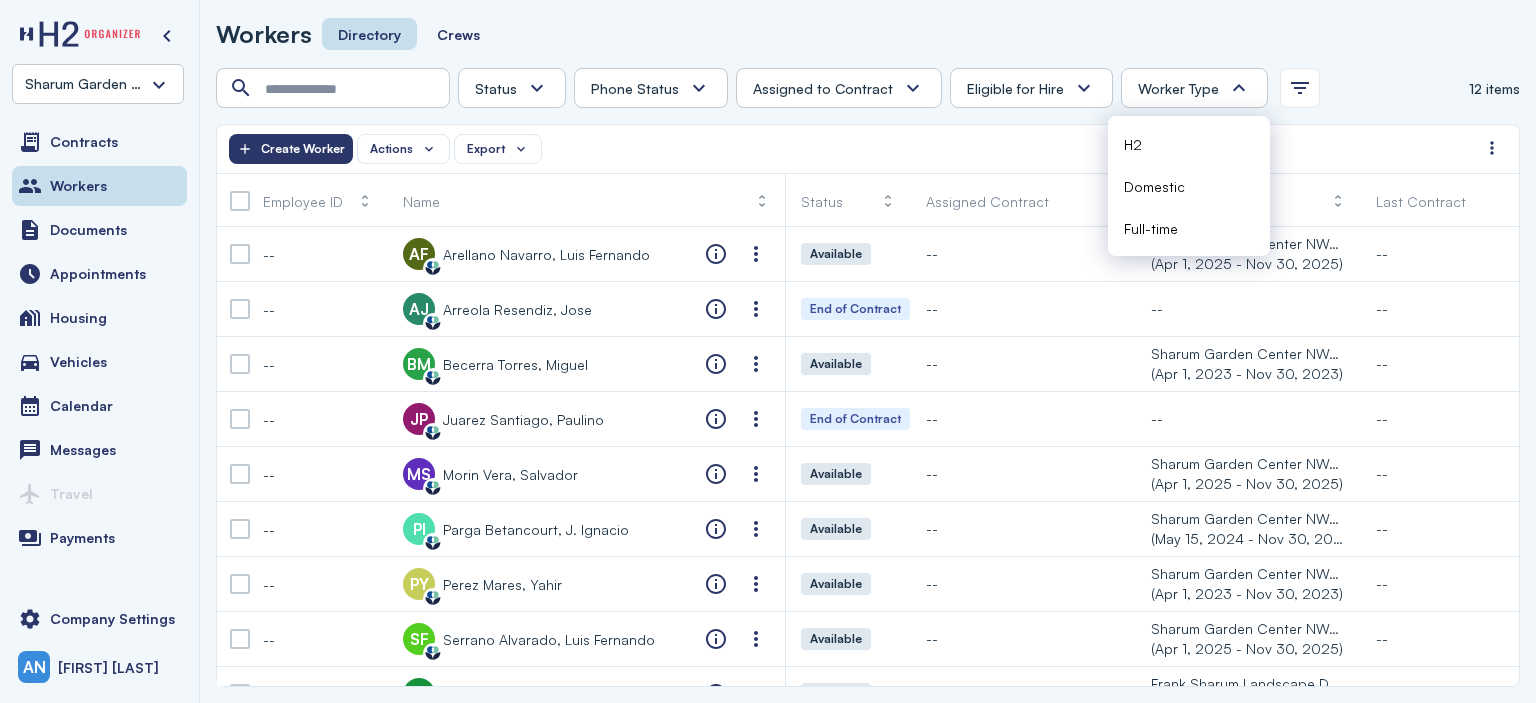 click at bounding box center [1239, 88] 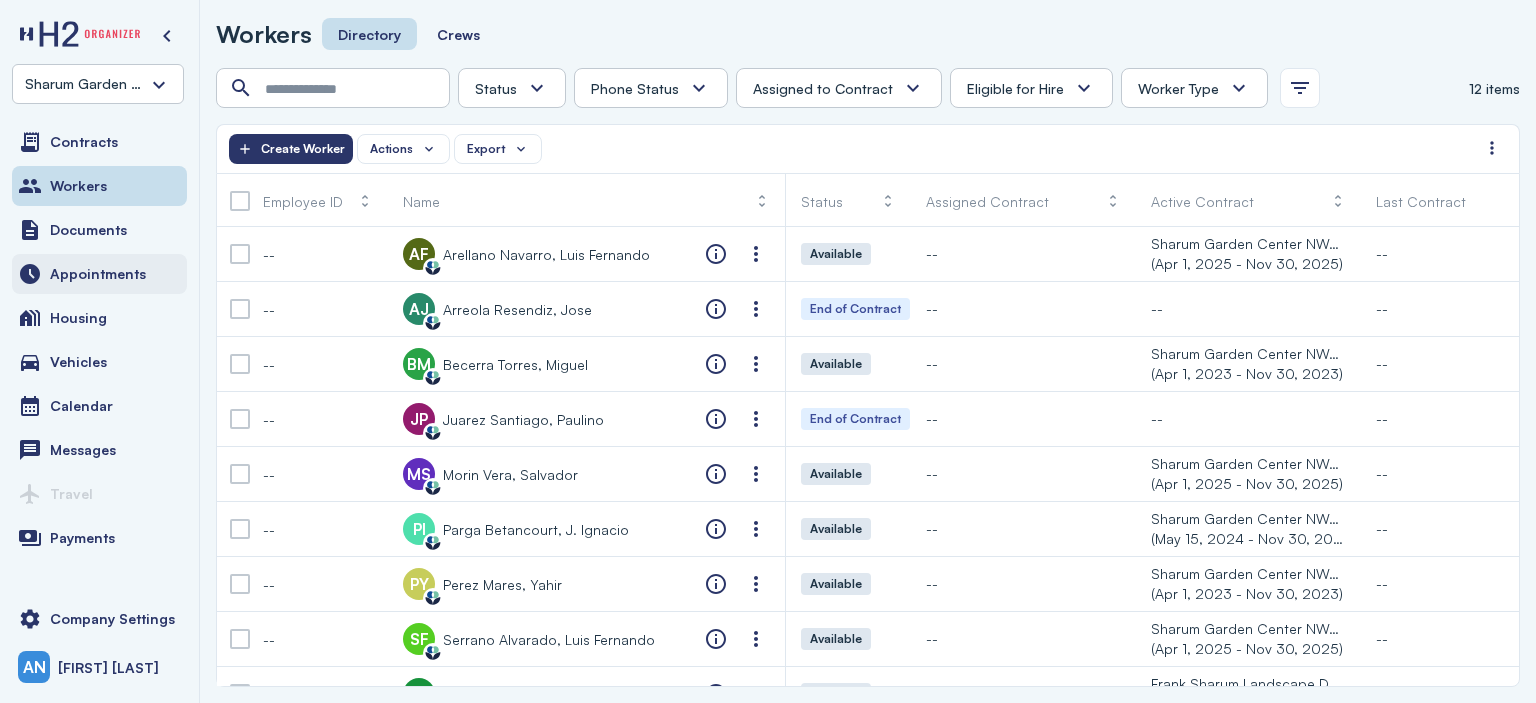 click on "Appointments" at bounding box center [98, 274] 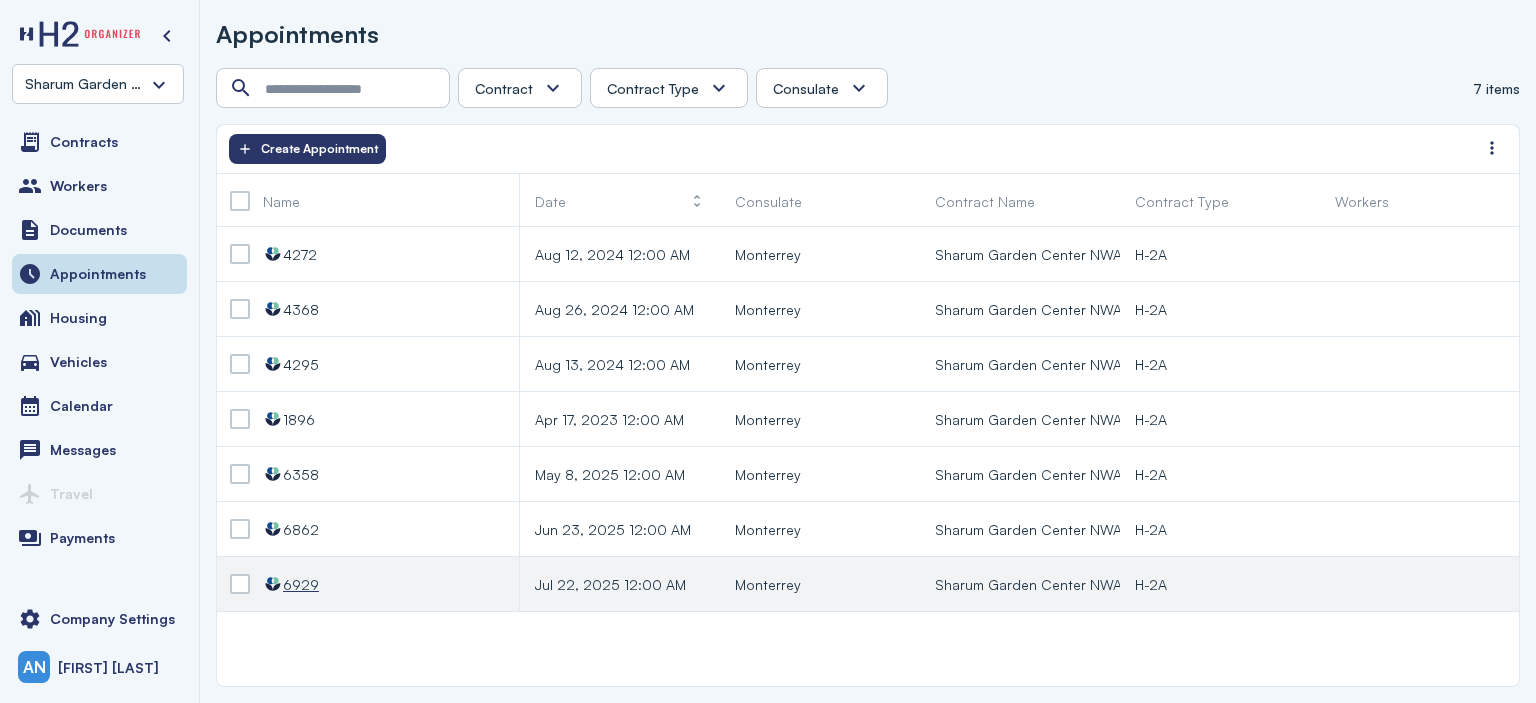 click on "Labormex data     6929" at bounding box center (355, 584) 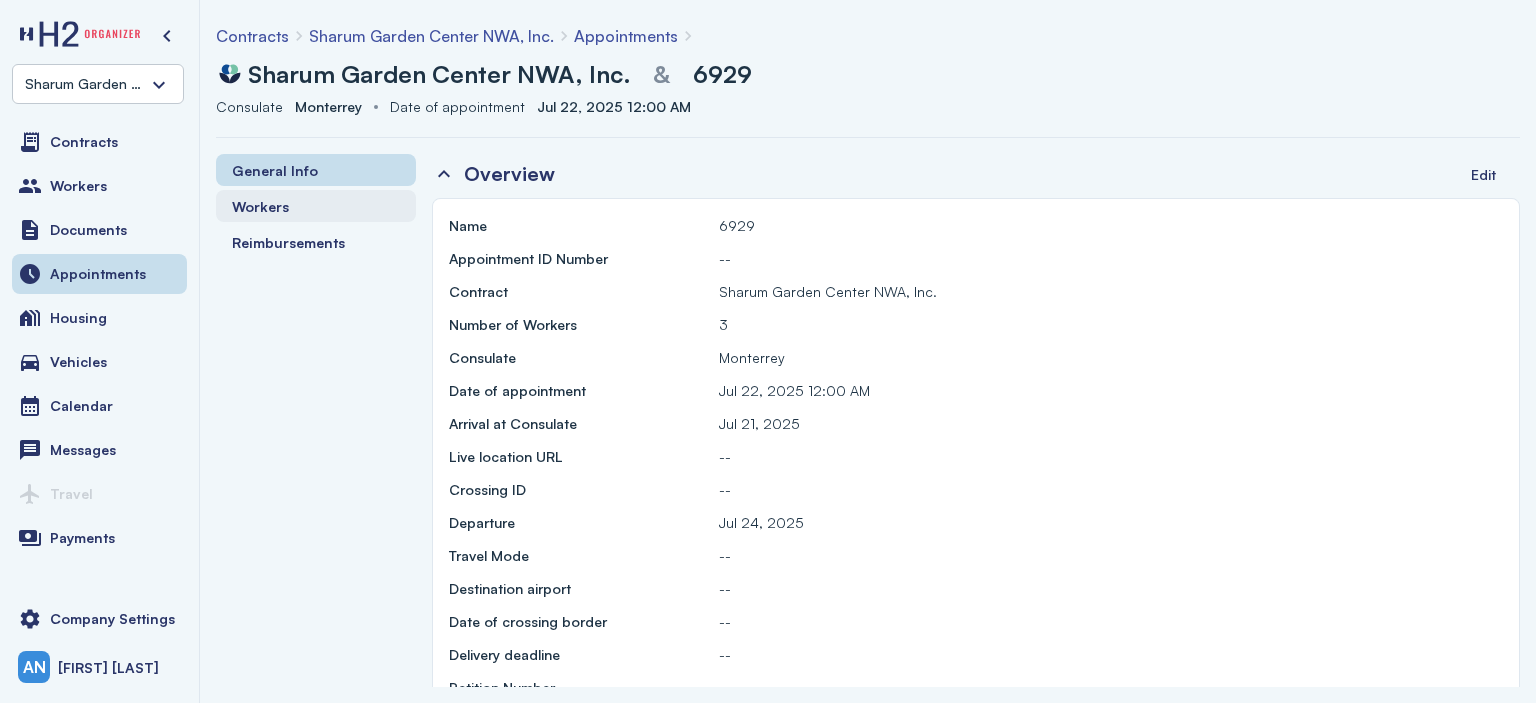 click on "Workers" at bounding box center (260, 206) 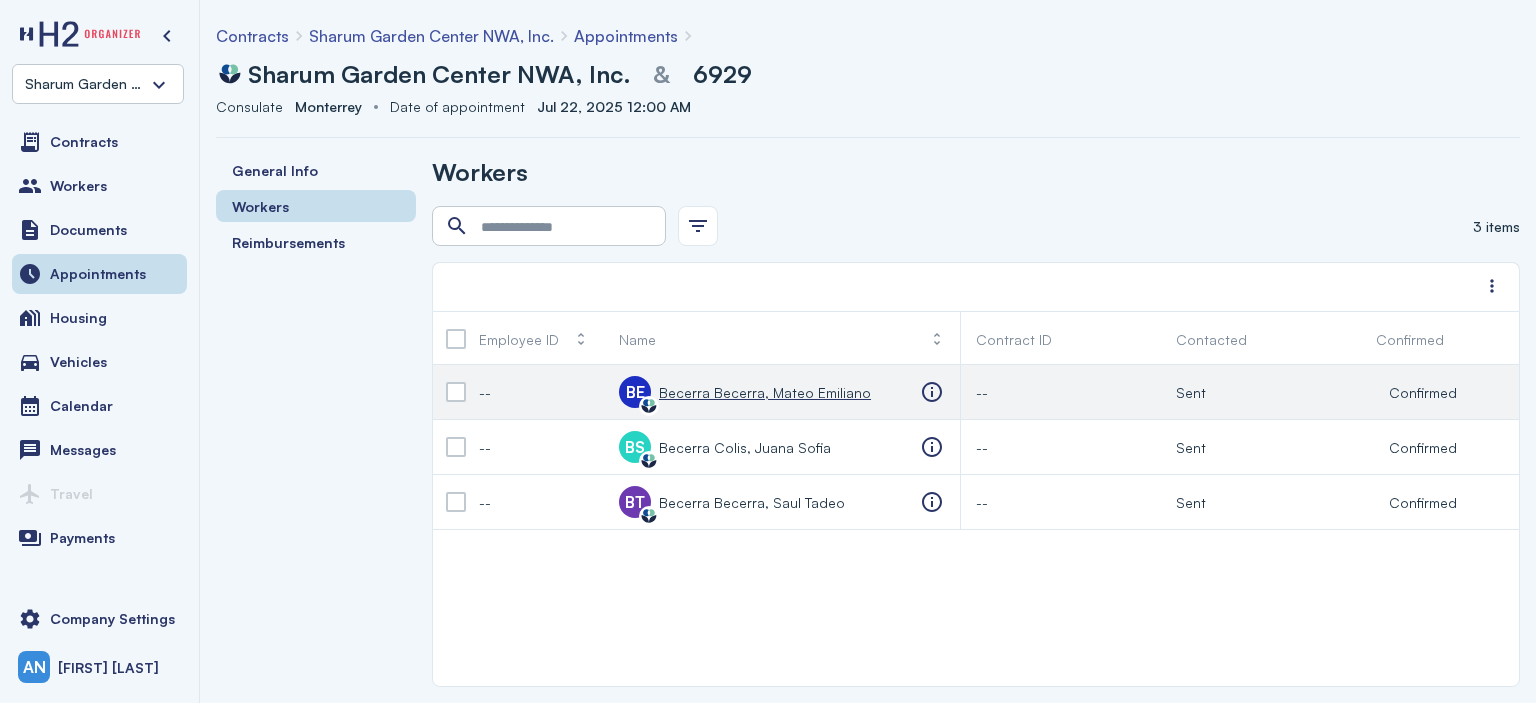 click on "Becerra Becerra, Mateo Emiliano" at bounding box center [765, 392] 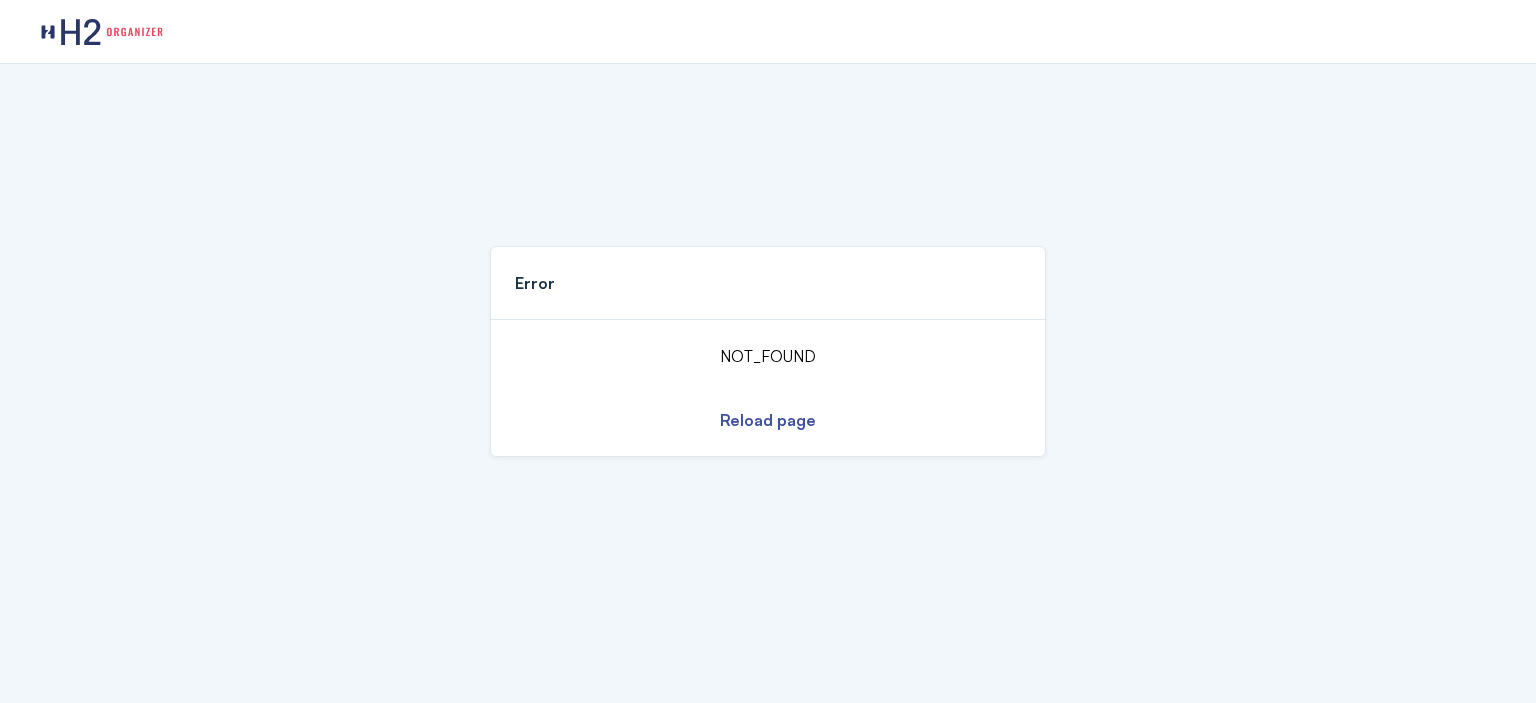 click on "Reload page" at bounding box center (768, 420) 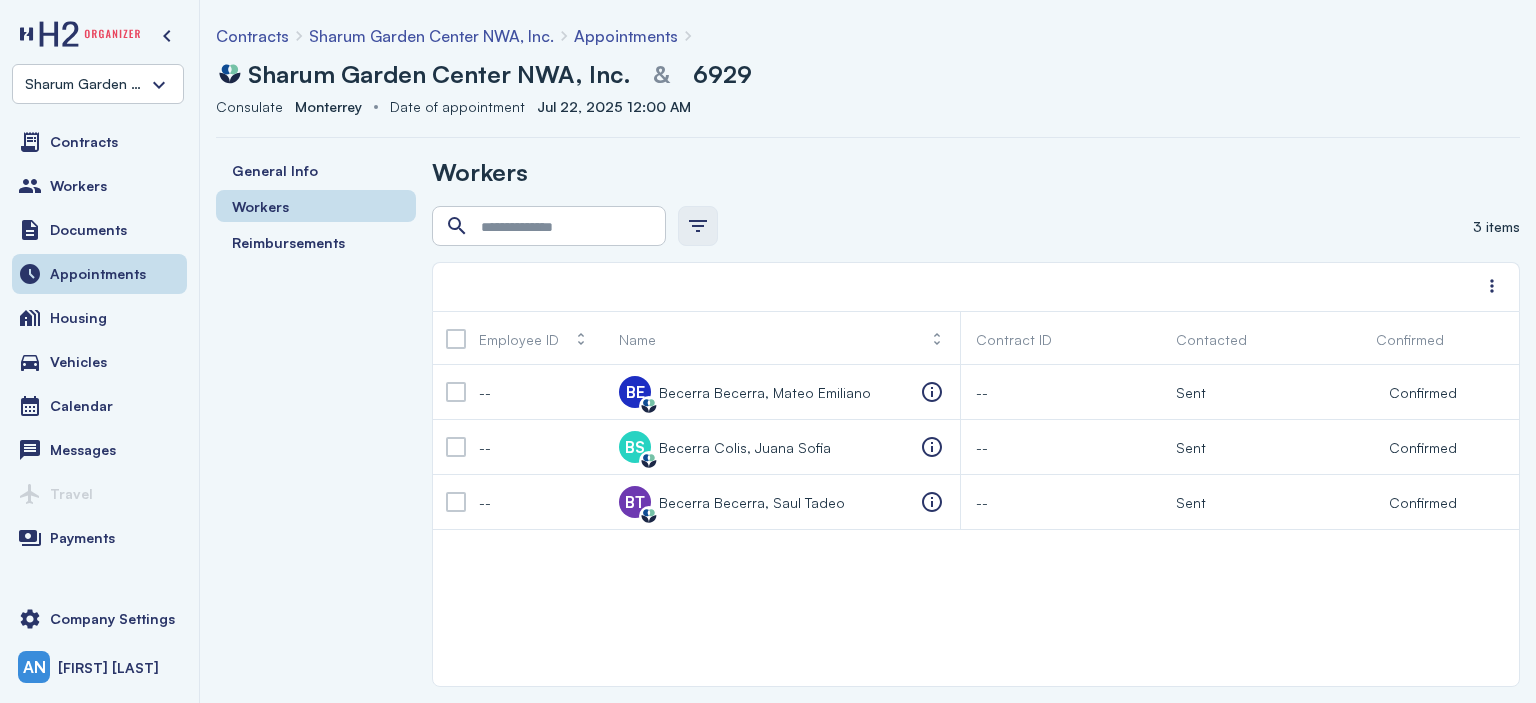 click at bounding box center [698, 226] 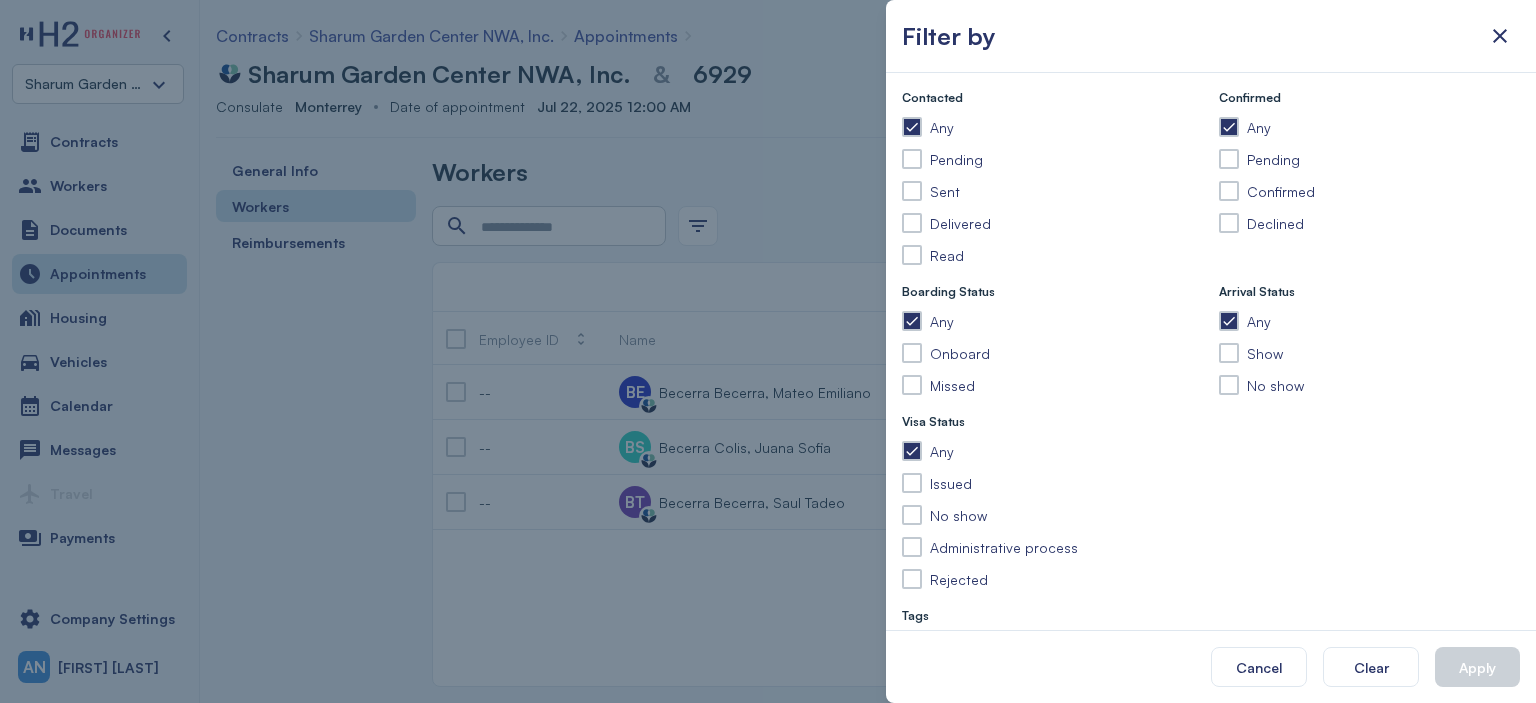 click at bounding box center [768, 351] 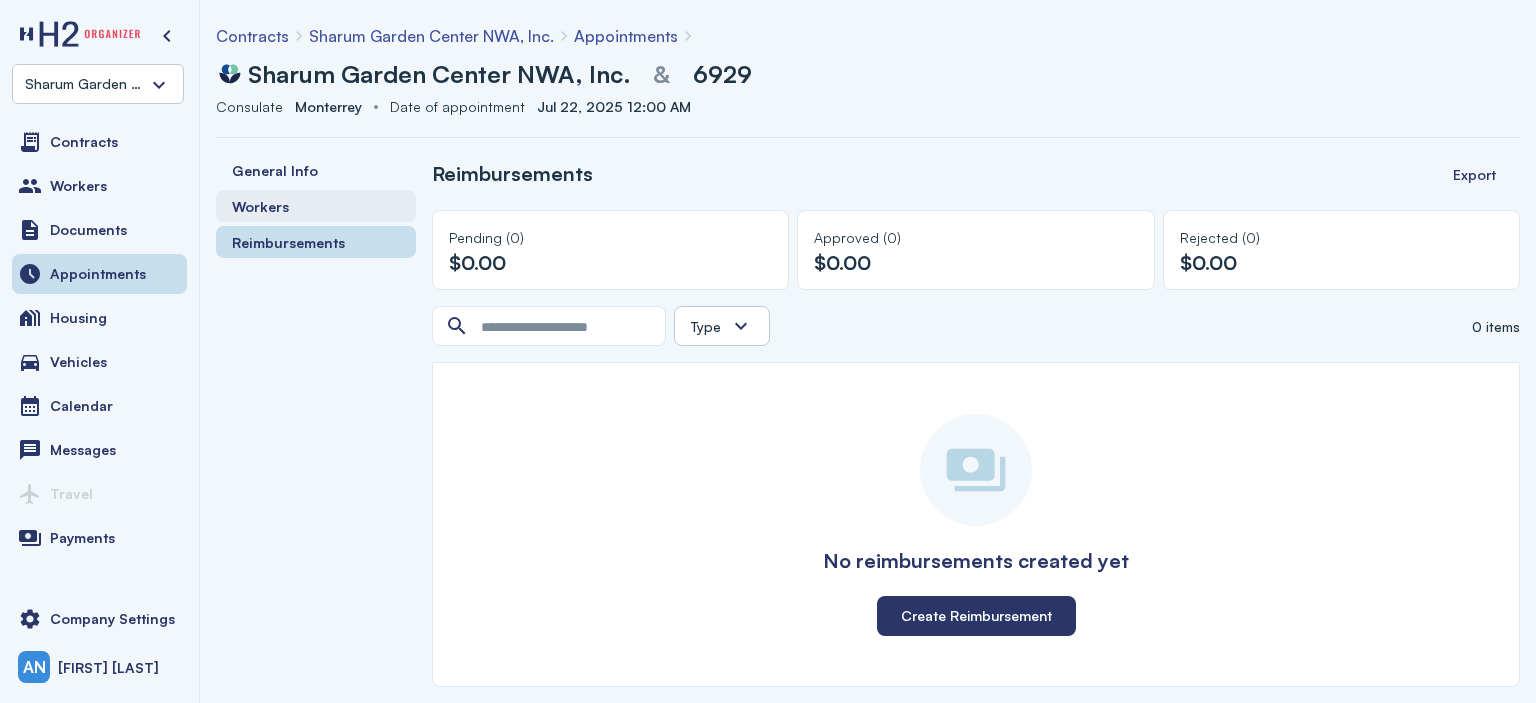 click on "Workers" at bounding box center [260, 206] 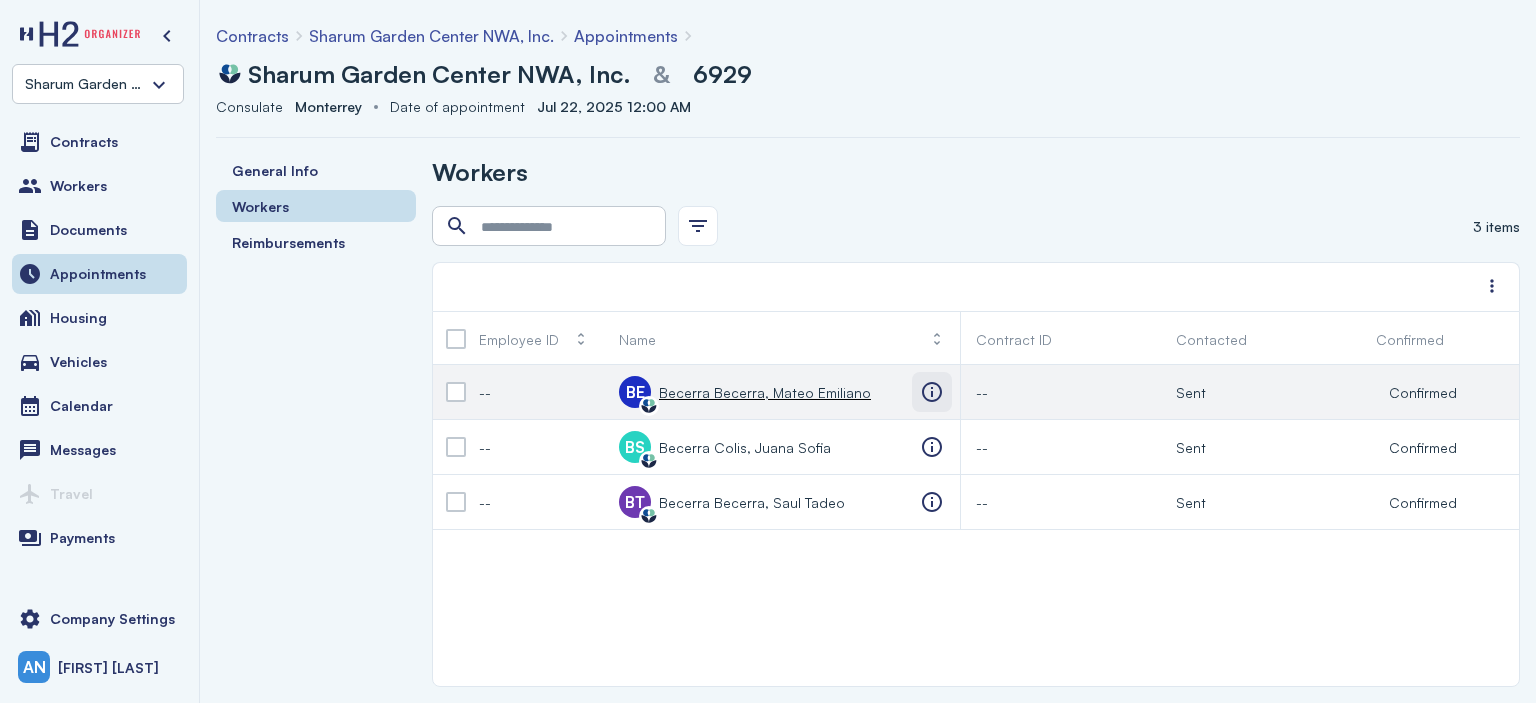 click at bounding box center (932, 392) 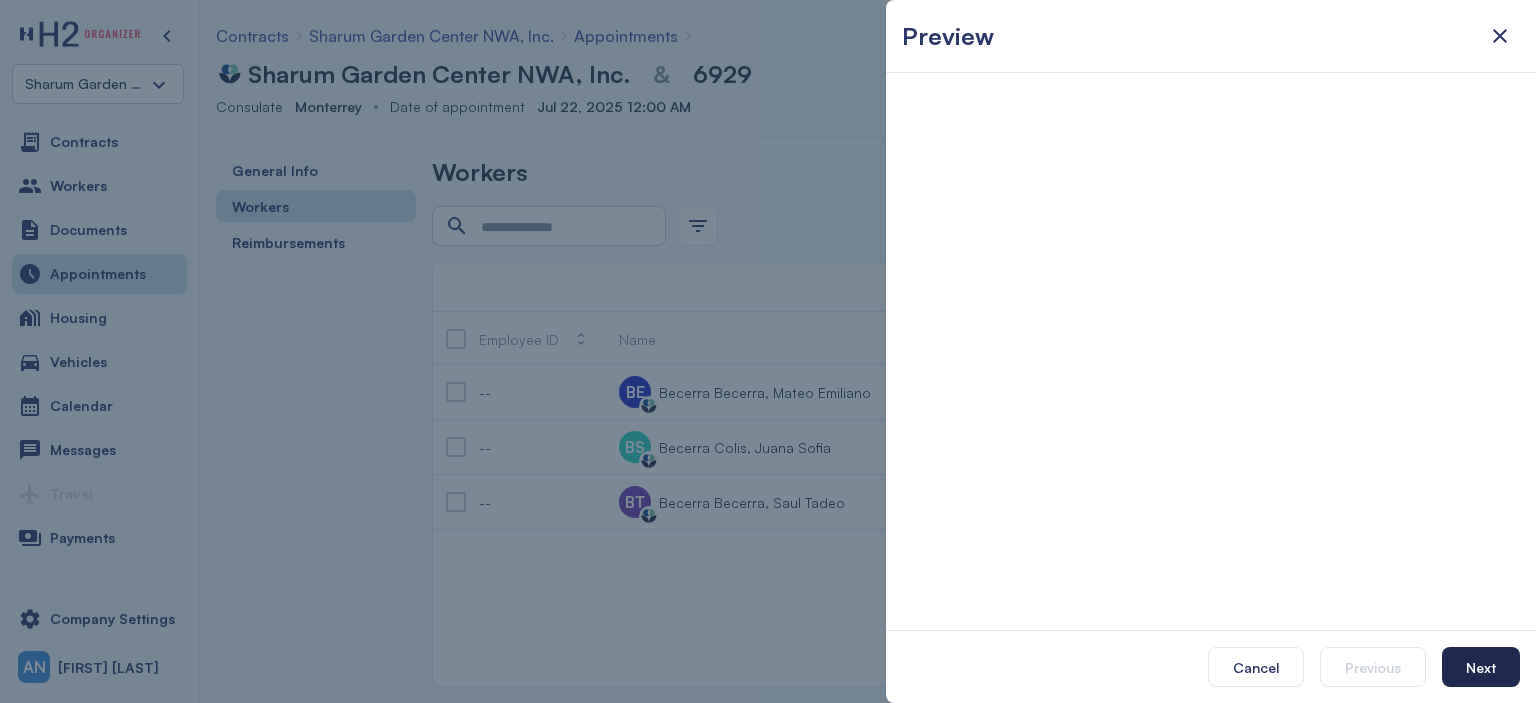 click on "Next" at bounding box center (1481, 667) 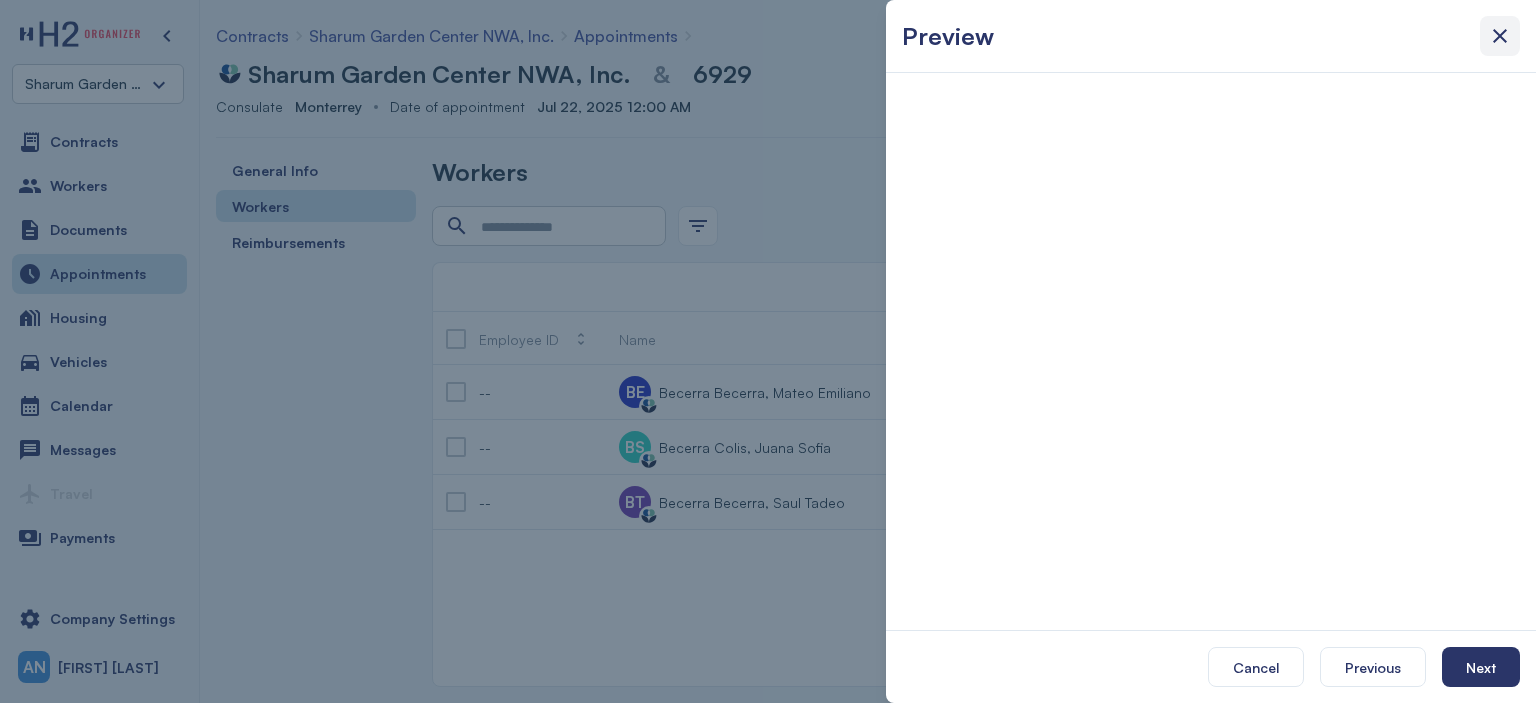 click at bounding box center (1500, 36) 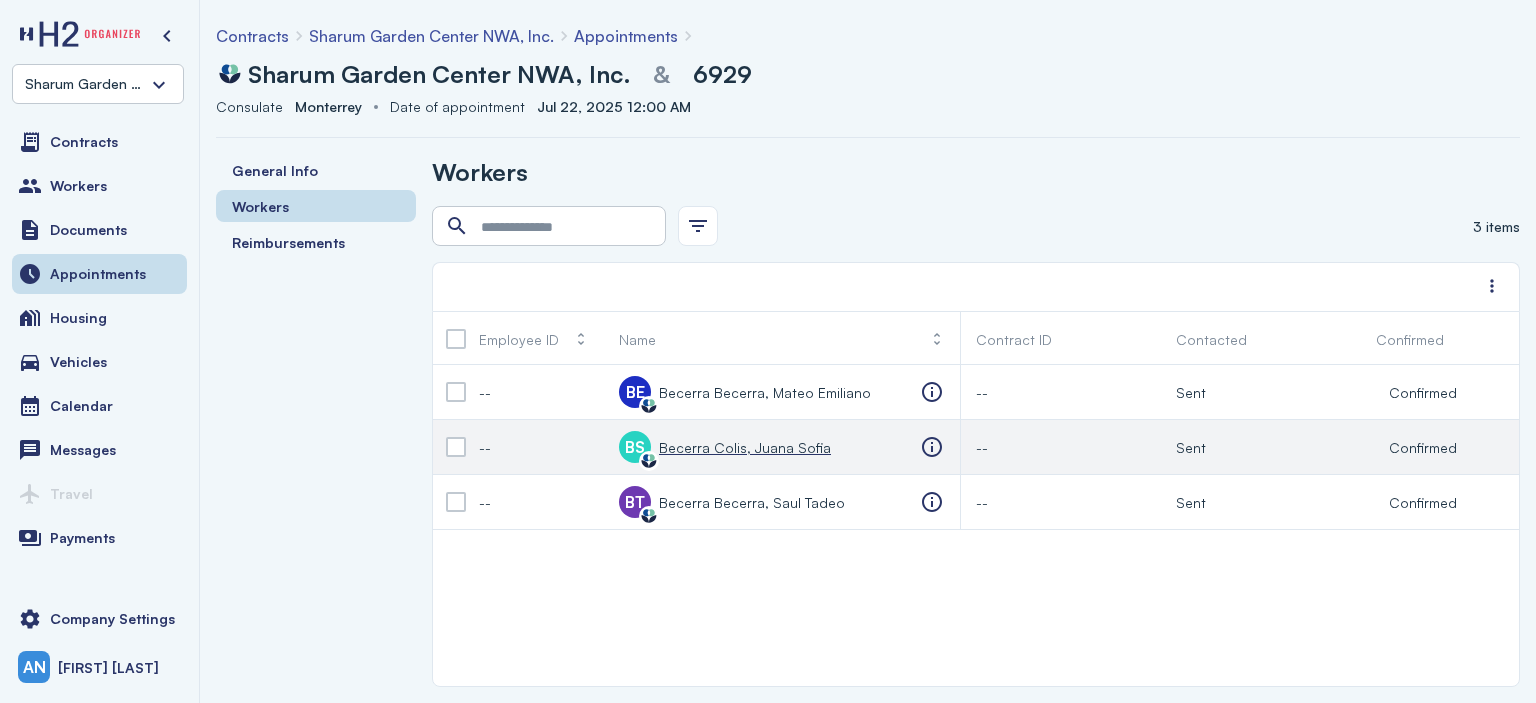 click on "Becerra Colis, Juana Sofia" at bounding box center (745, 447) 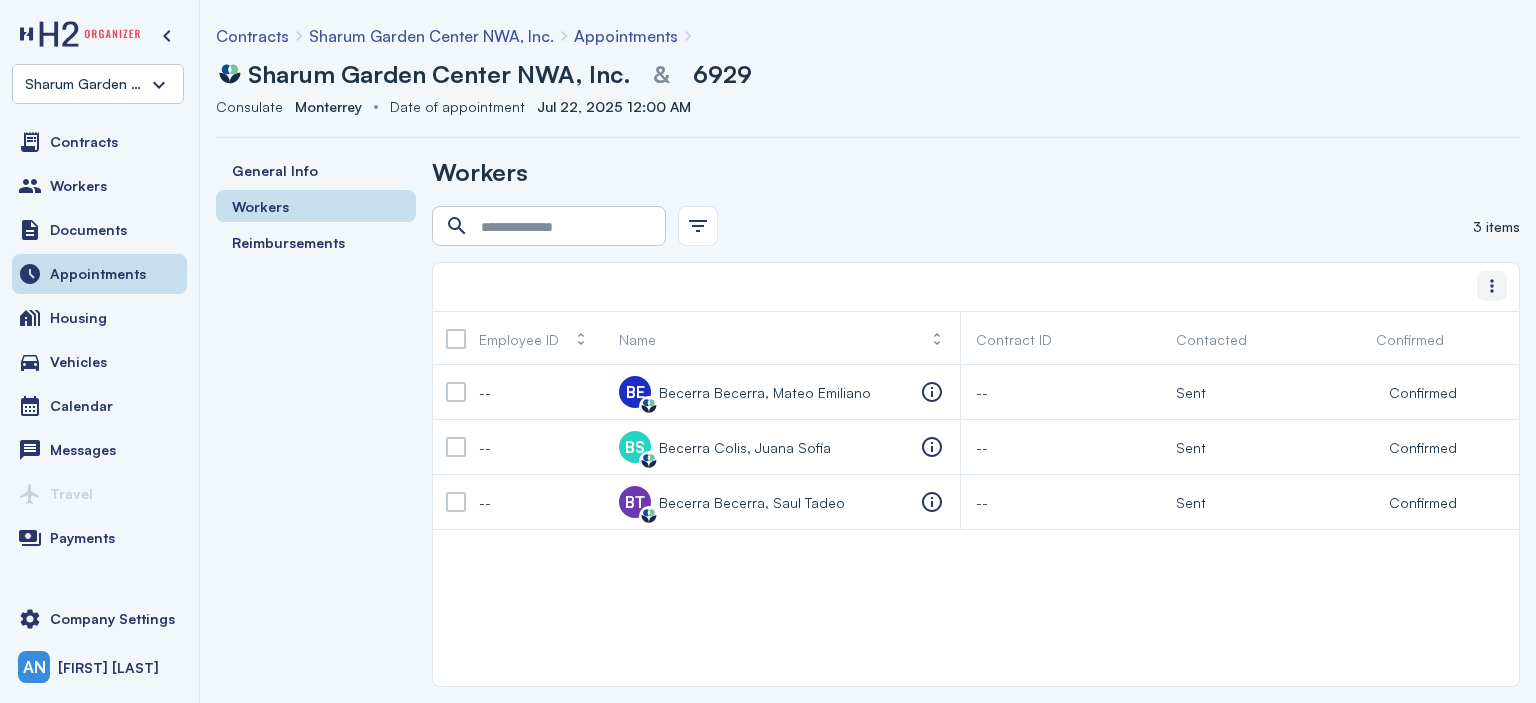 click at bounding box center (1492, 286) 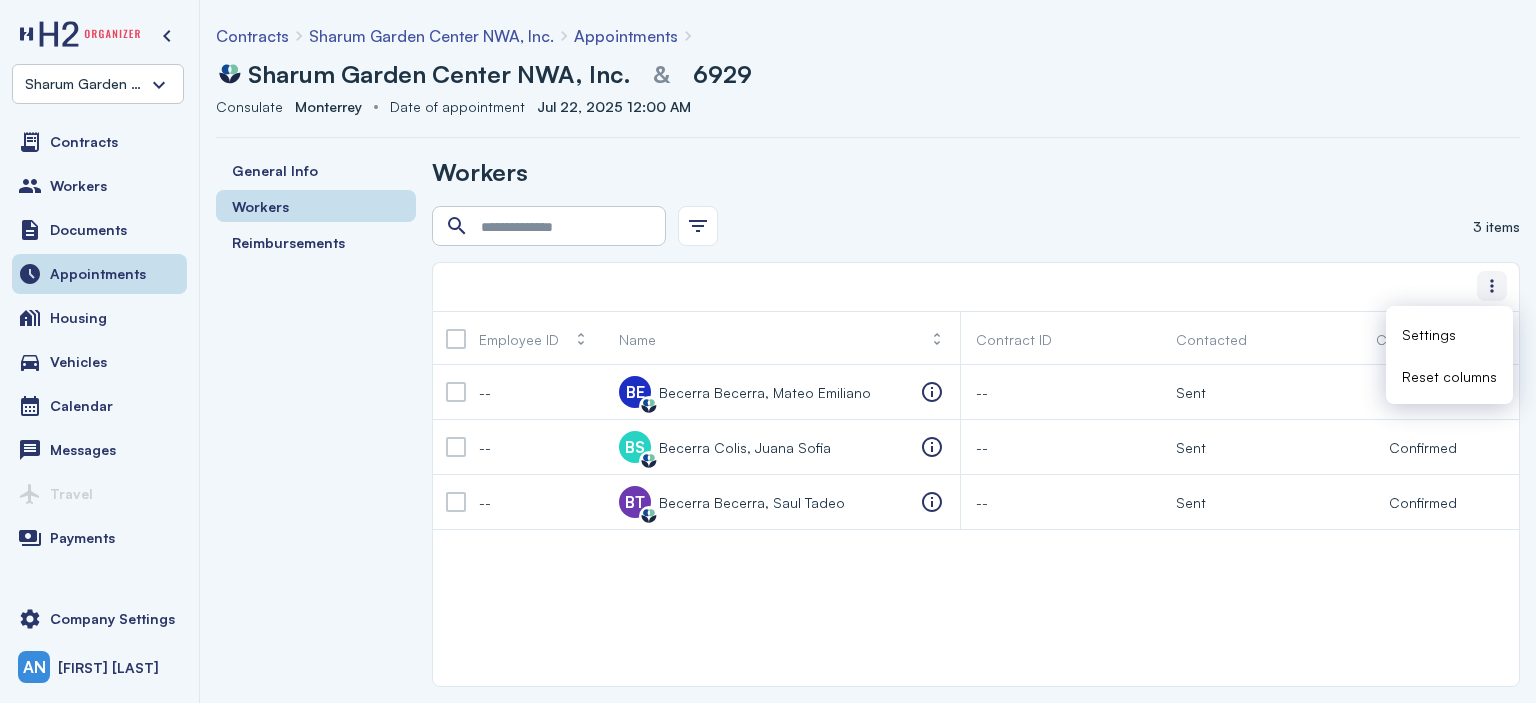 click at bounding box center [1492, 286] 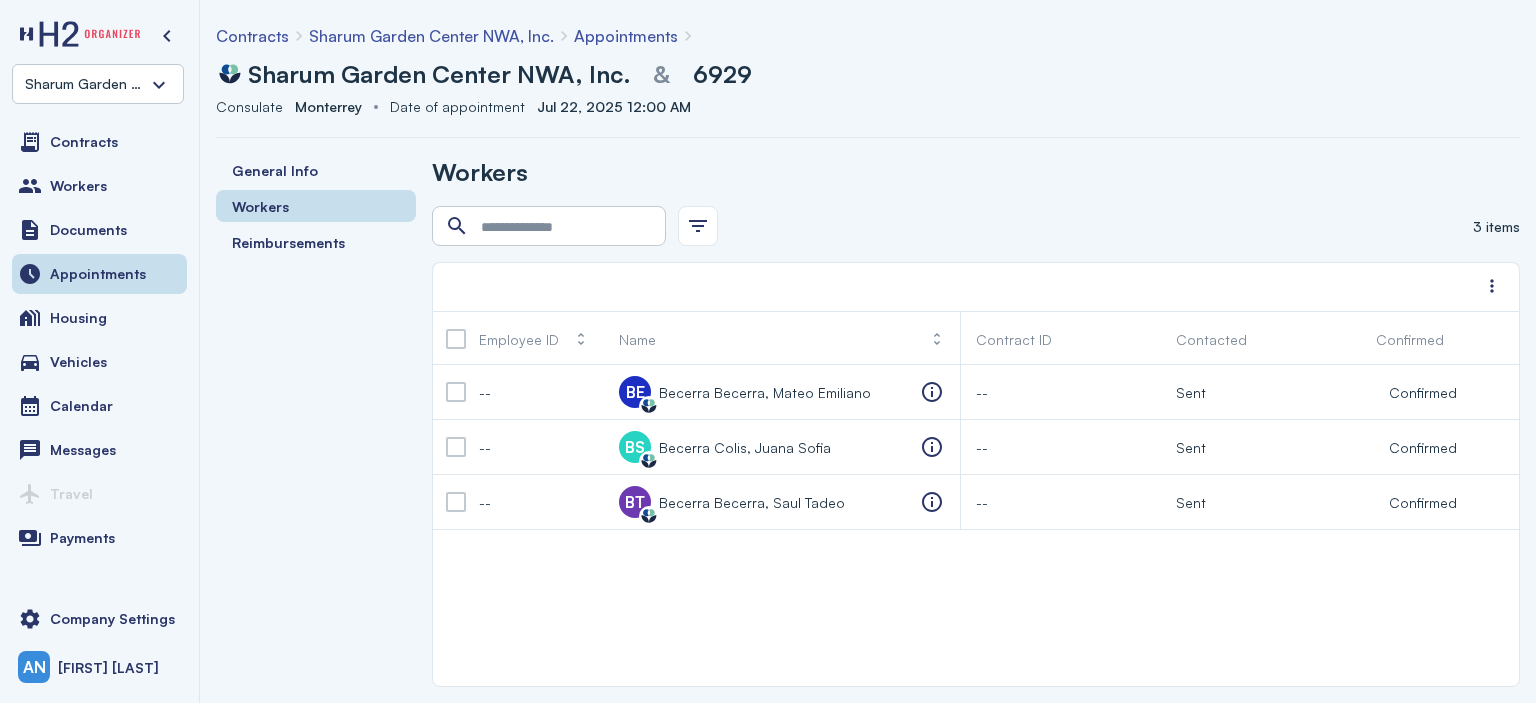 scroll, scrollTop: 0, scrollLeft: 57, axis: horizontal 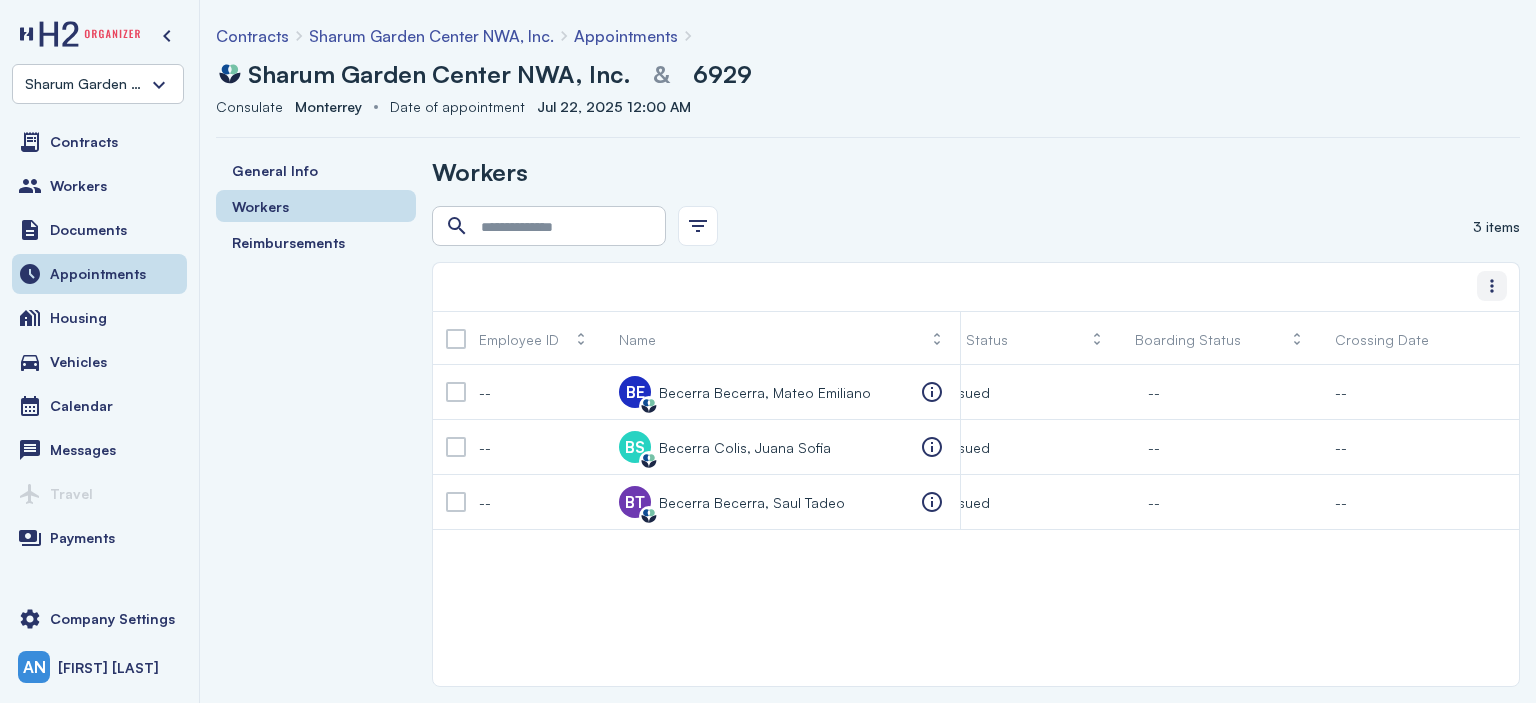 click at bounding box center (1492, 286) 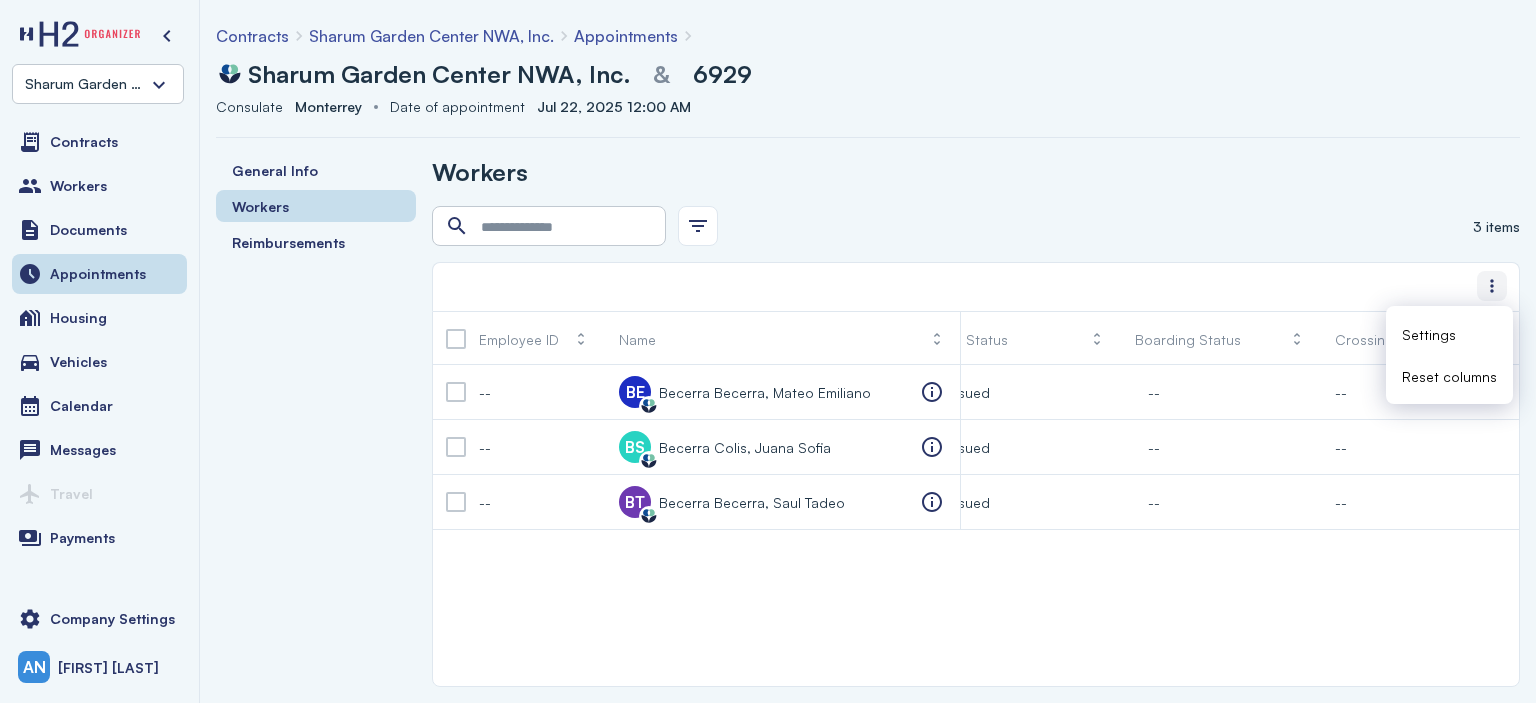 click at bounding box center (1492, 286) 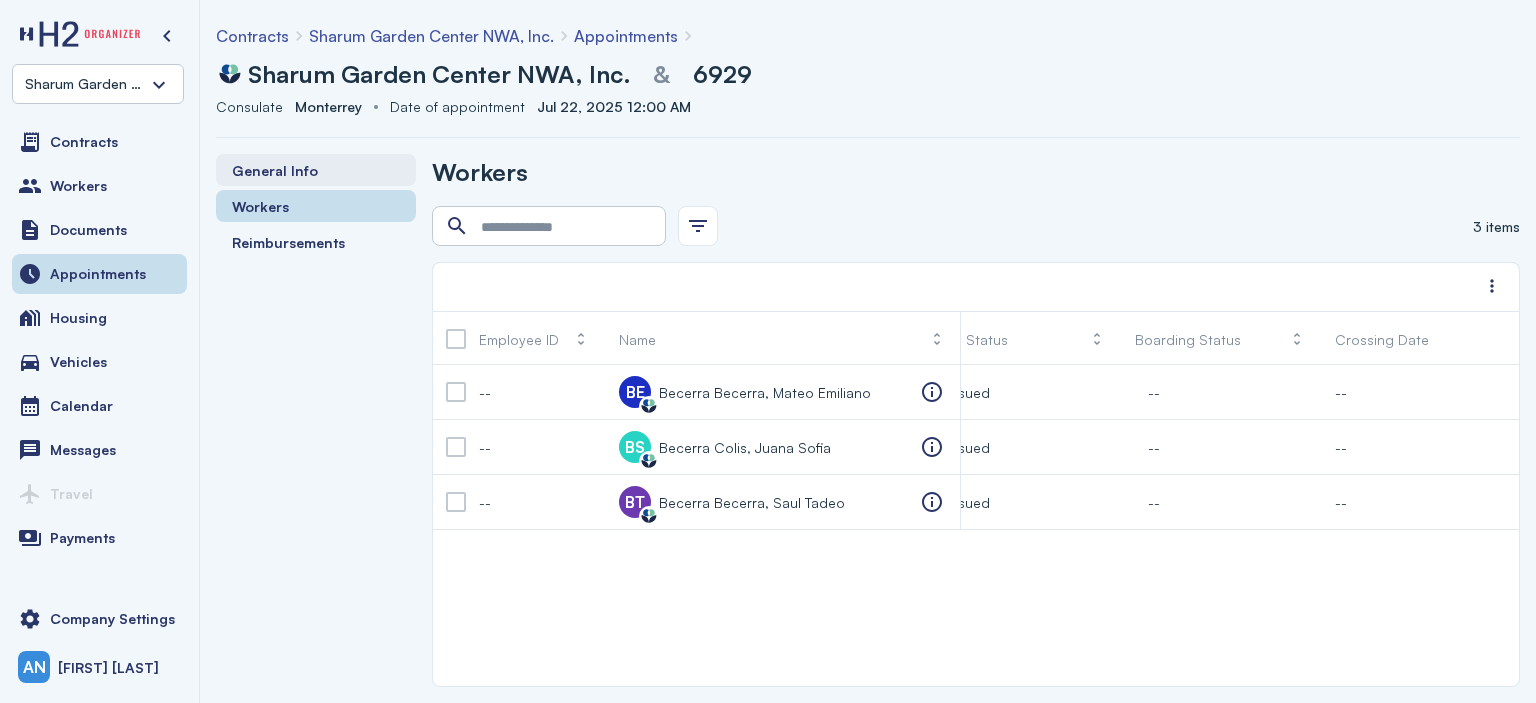 click on "General Info" at bounding box center (275, 170) 